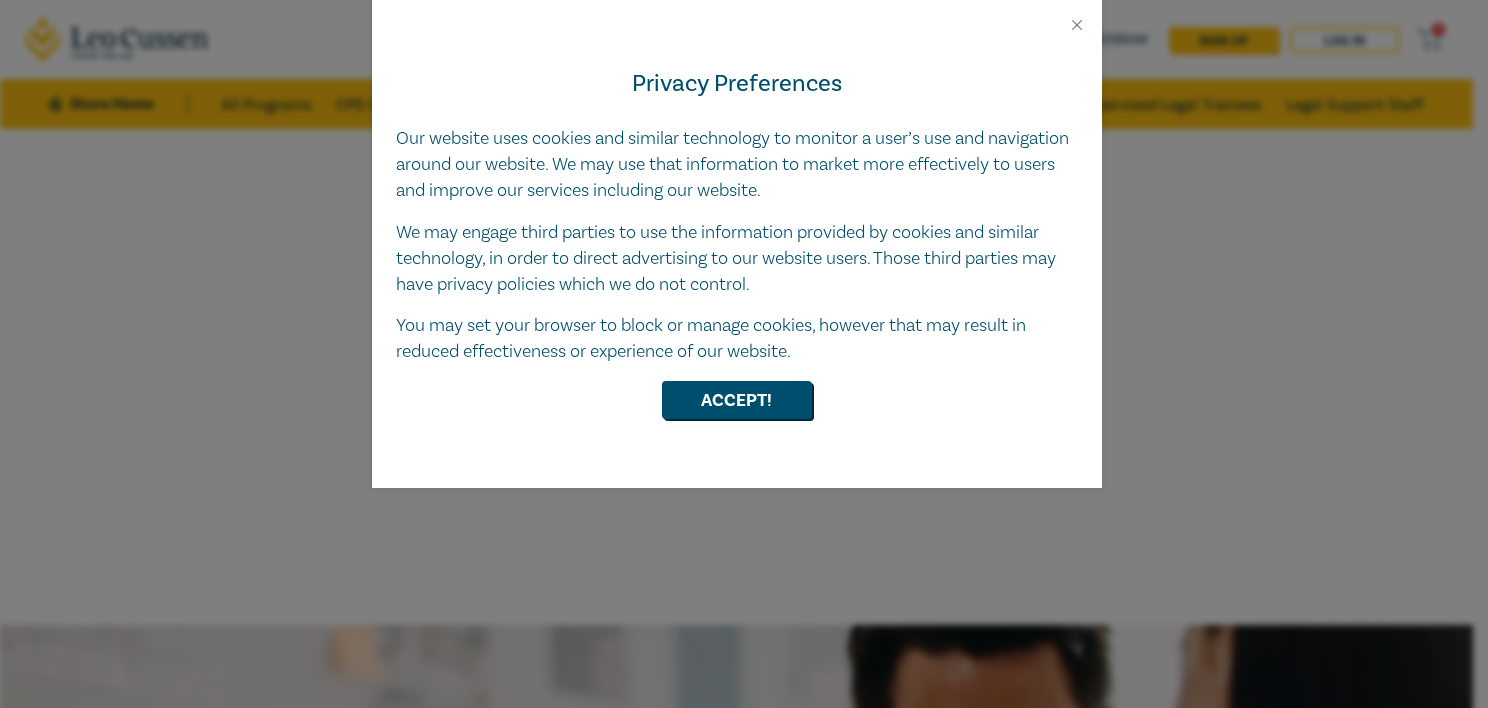 scroll, scrollTop: 0, scrollLeft: 0, axis: both 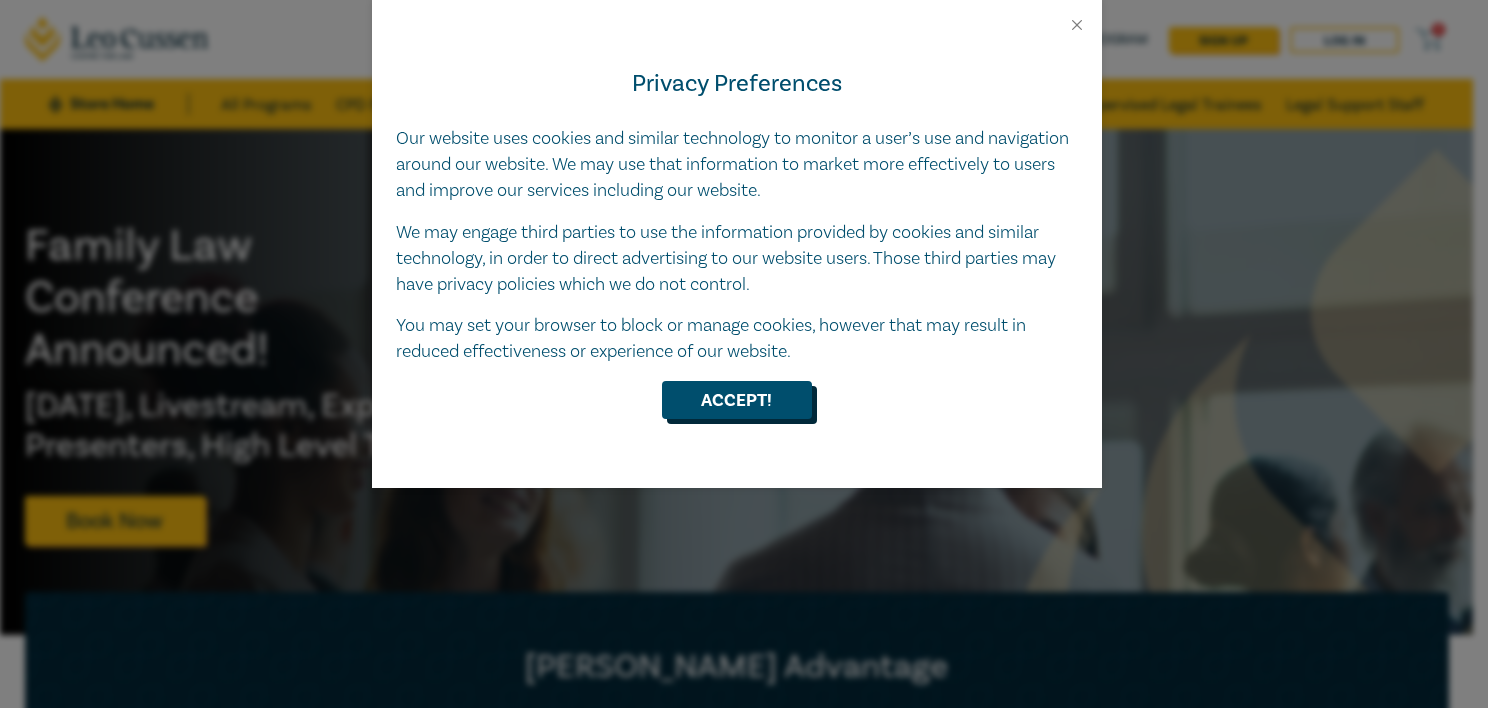 drag, startPoint x: 728, startPoint y: 409, endPoint x: 279, endPoint y: 159, distance: 513.9076 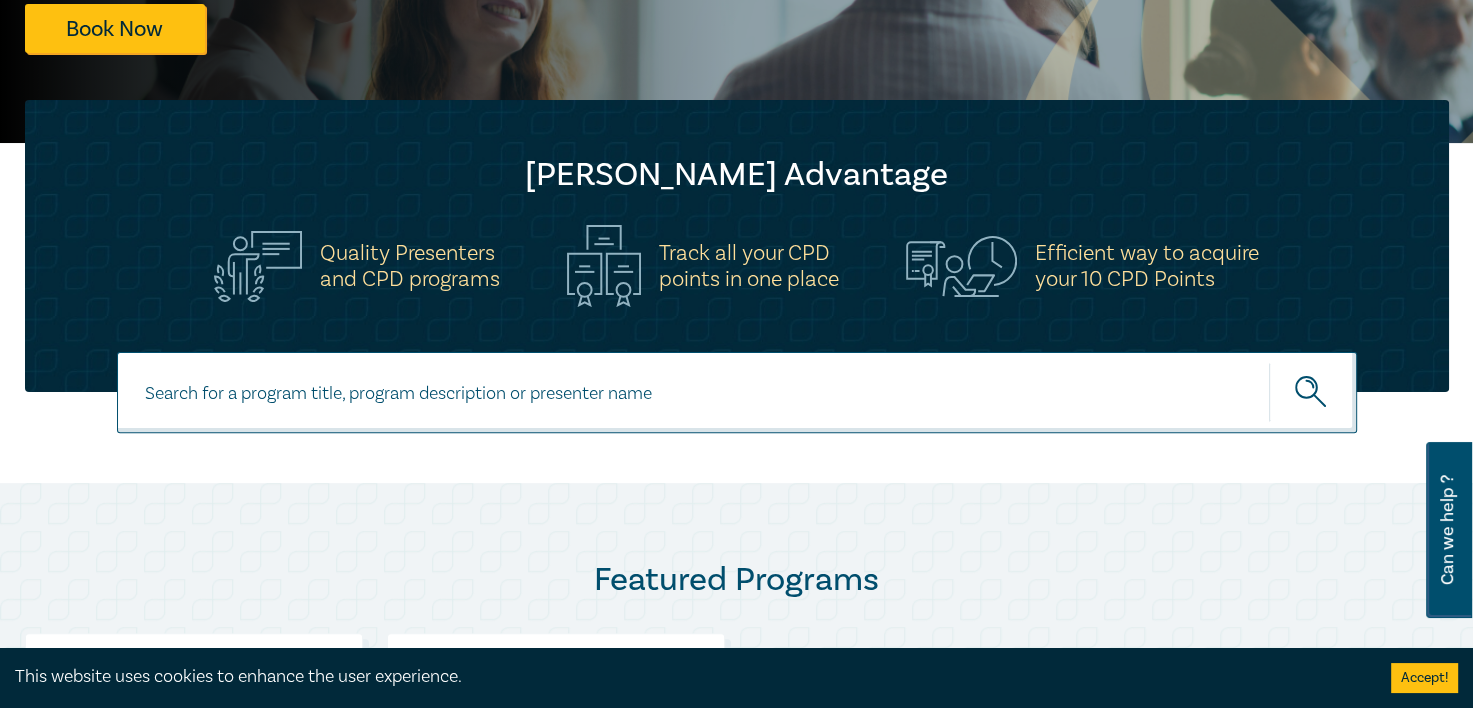 scroll, scrollTop: 500, scrollLeft: 0, axis: vertical 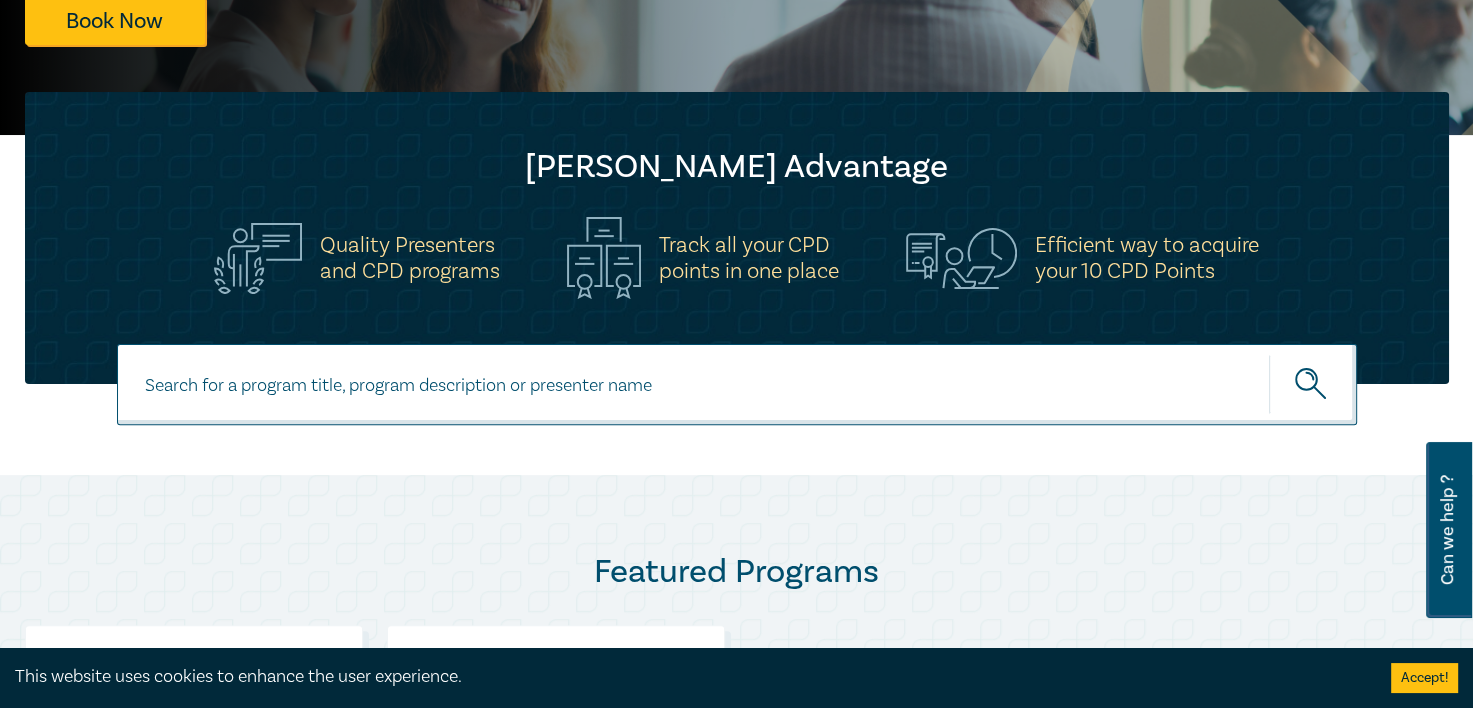 click at bounding box center [737, 384] 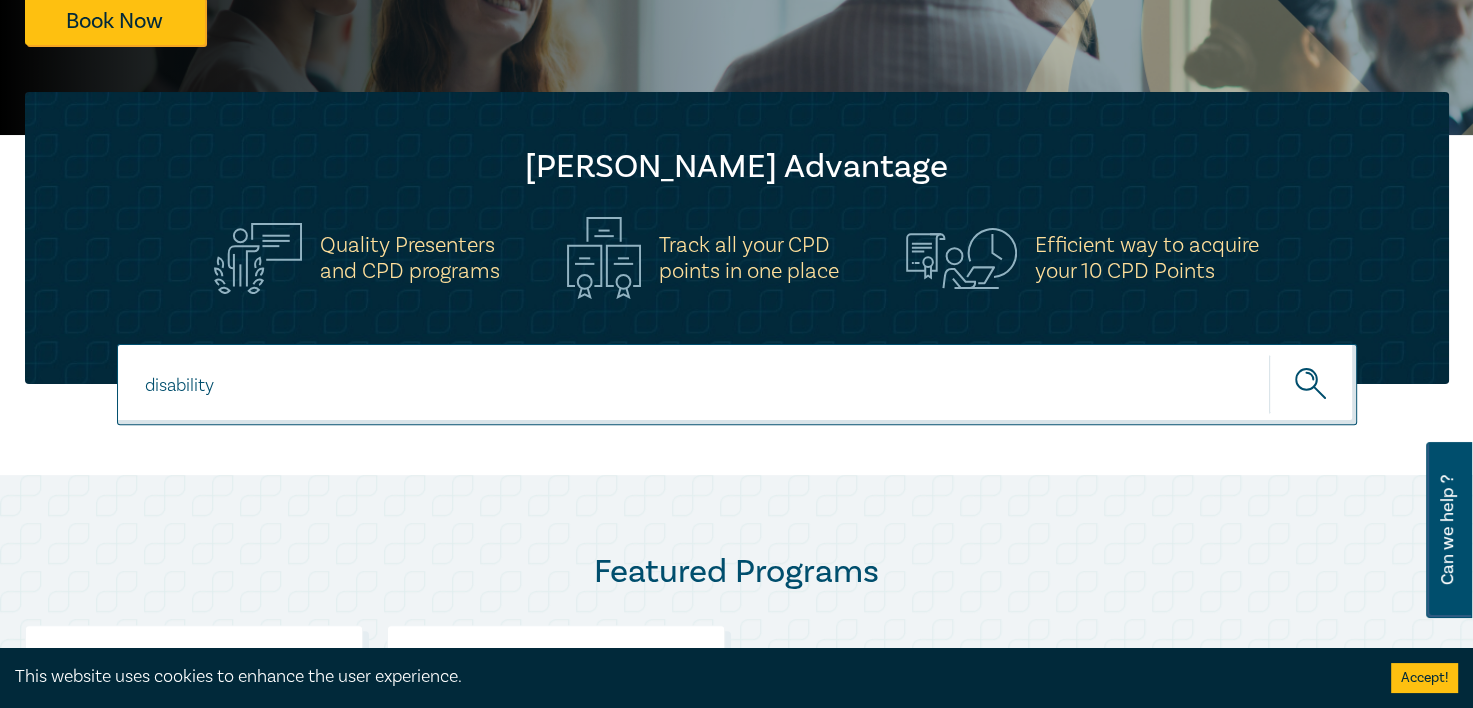 type on "disability" 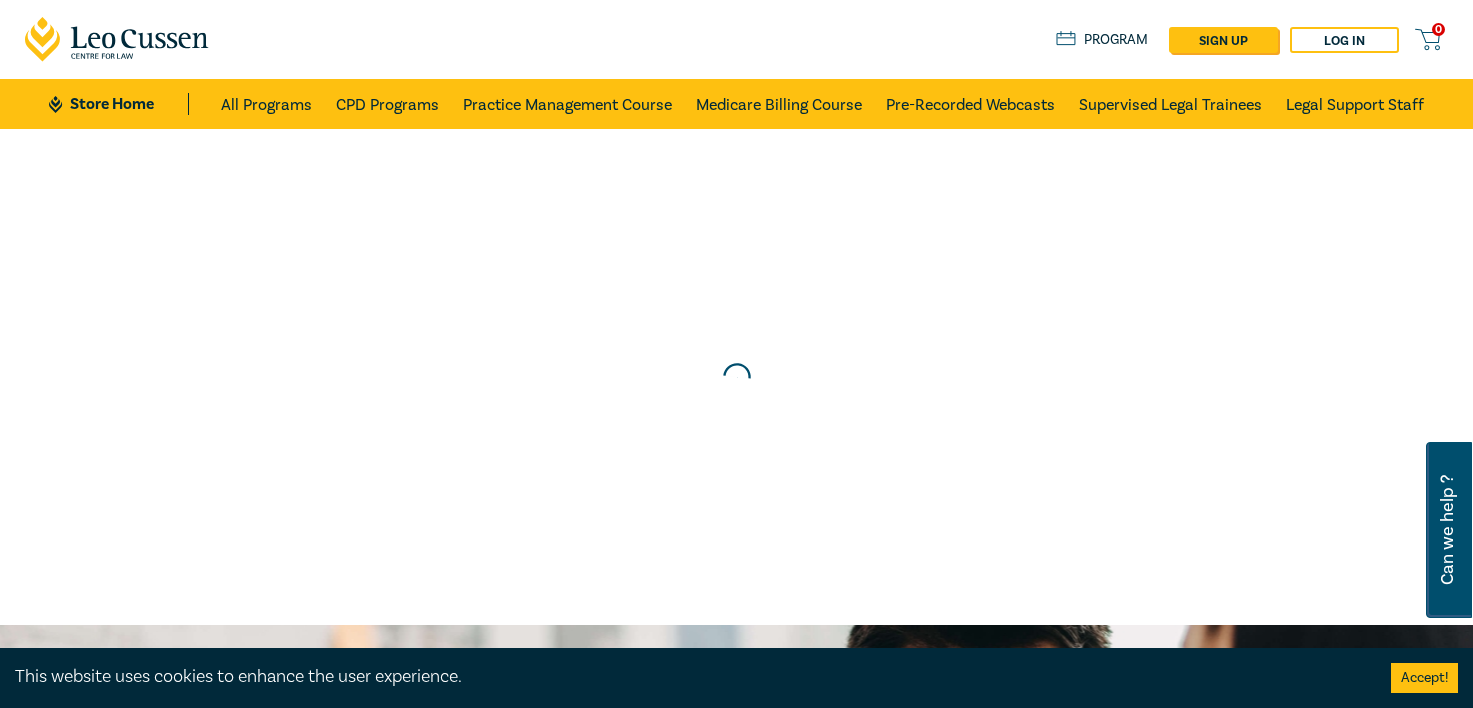 scroll, scrollTop: 0, scrollLeft: 0, axis: both 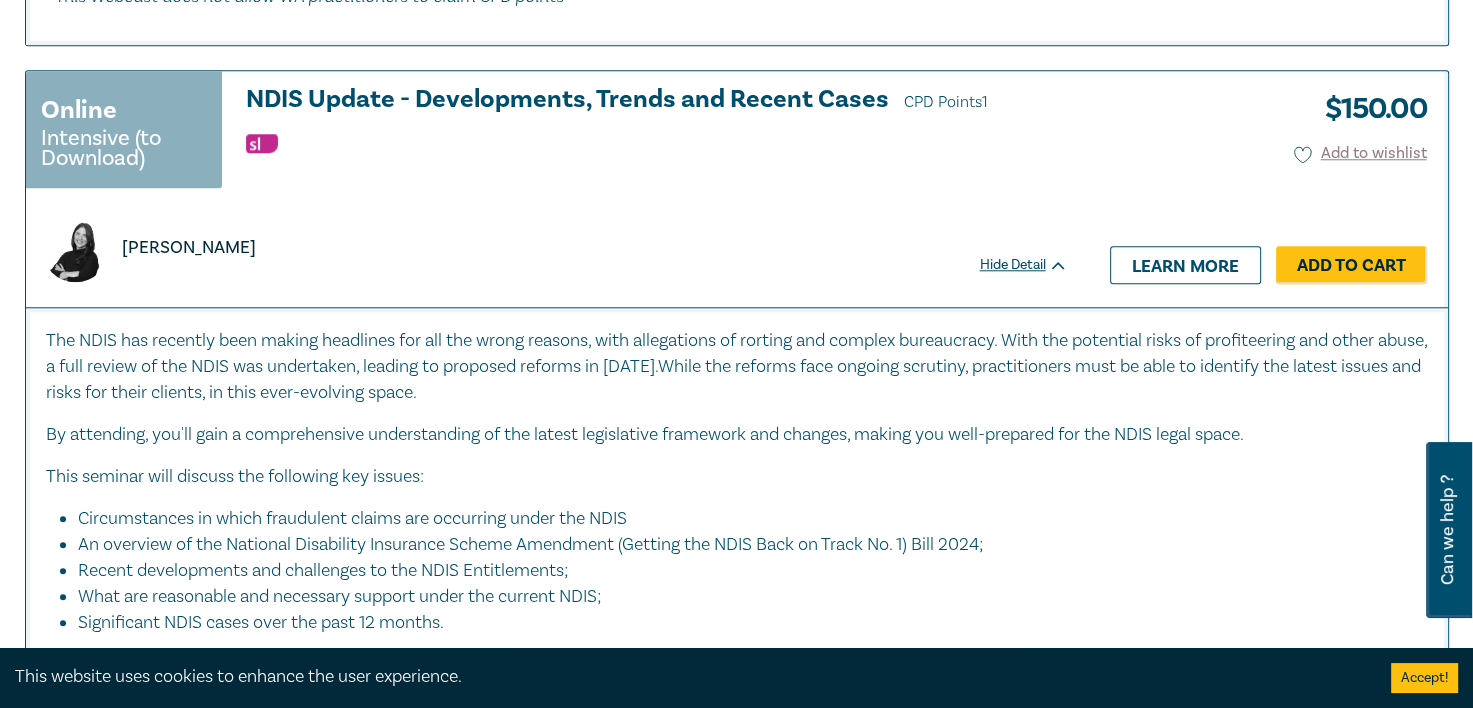 click on "The NDIS has recently been making headlines for all the wrong reasons, with allegations of rorting and complex bureaucracy. With the potential risks of profiteering and other abuse, a full review of the NDIS was undertaken, leading to proposed reforms in 2024.While the reforms face ongoing scrutiny, practitioners must be able to identify the latest issues and risks for their clients, in this ever-evolving space." at bounding box center [737, 367] 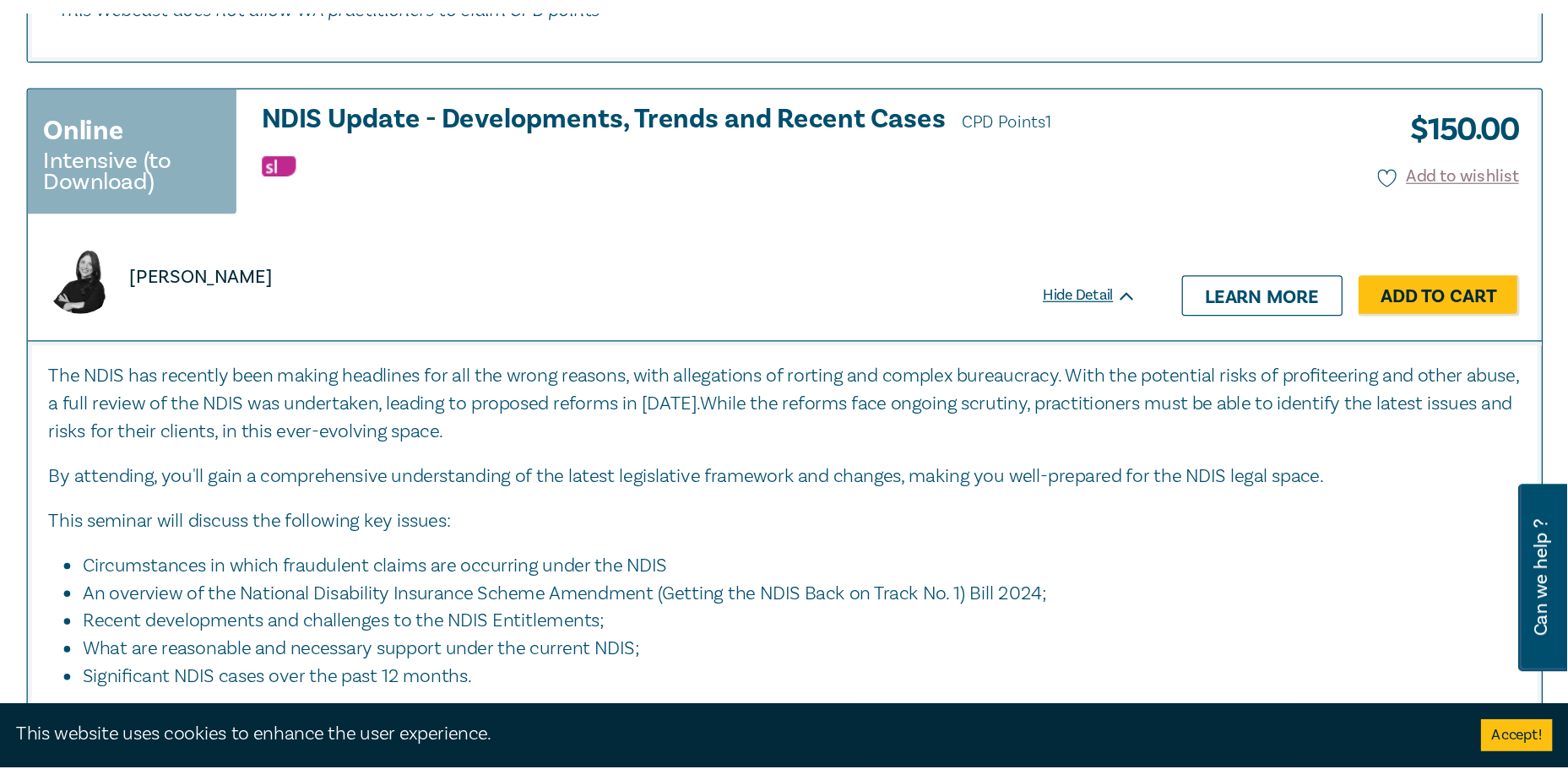 scroll, scrollTop: 1688, scrollLeft: 0, axis: vertical 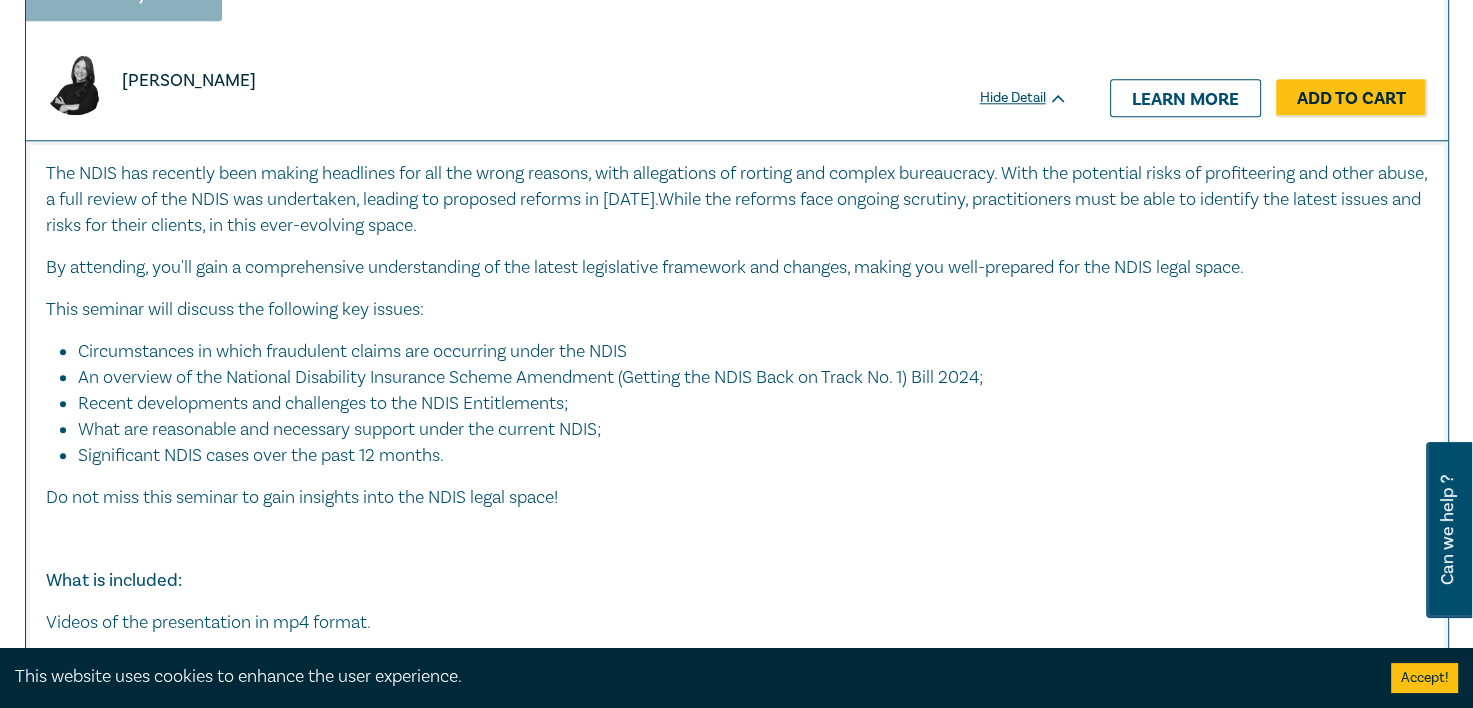 click on "What are reasonable and necessary support under the current NDIS;" at bounding box center (743, 430) 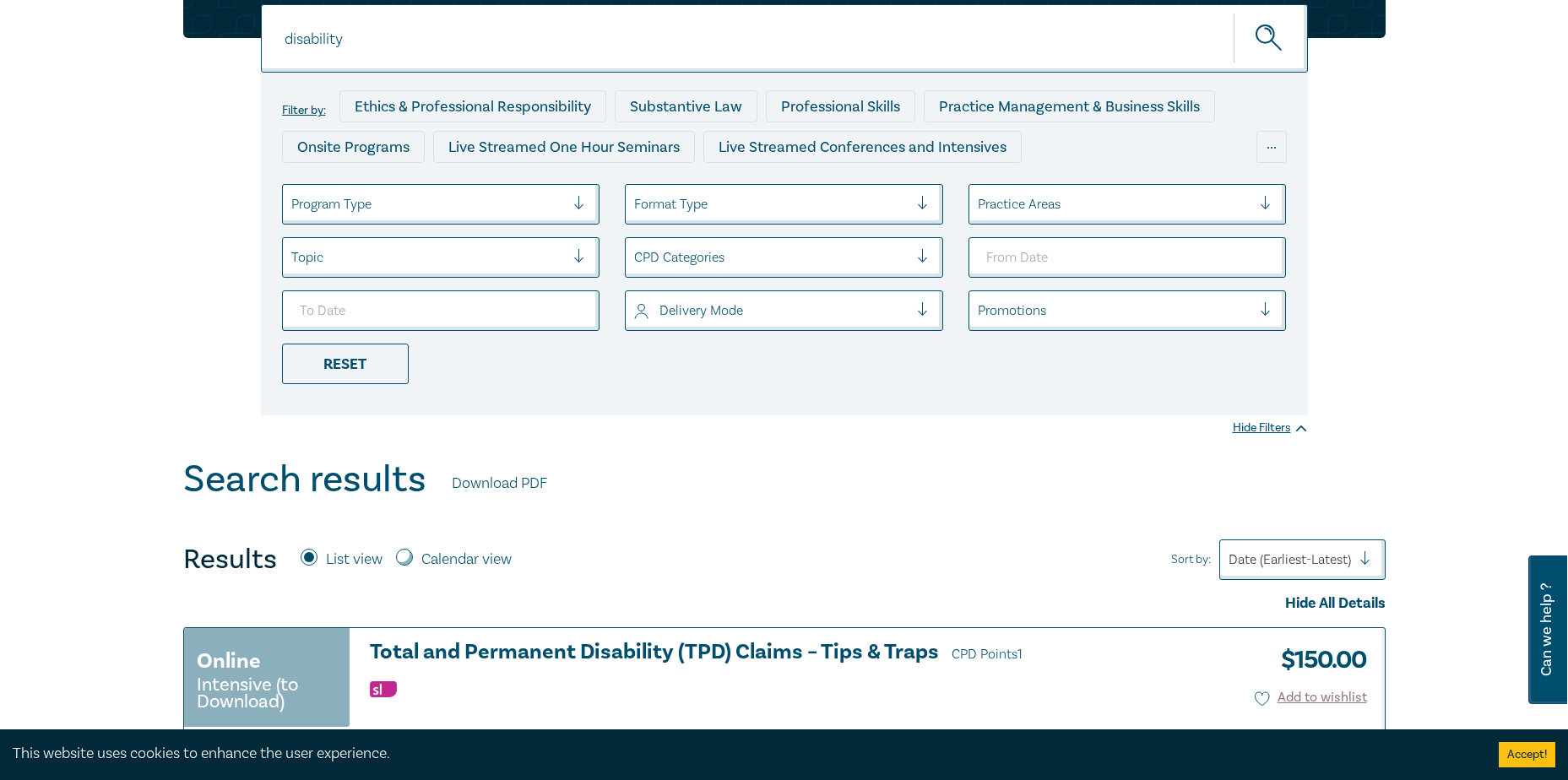 scroll, scrollTop: 0, scrollLeft: 0, axis: both 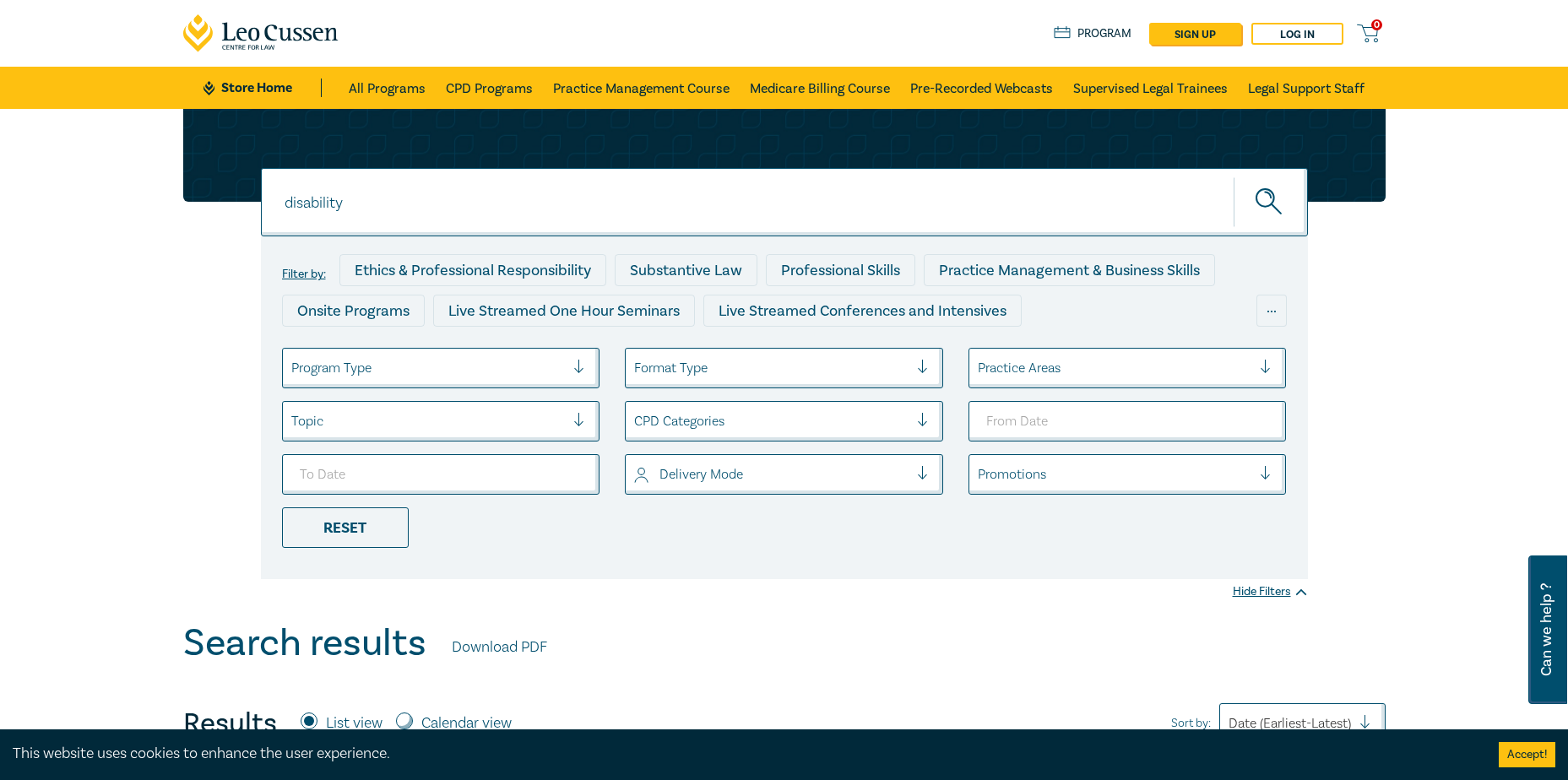 click on "disability" at bounding box center (784, 202) 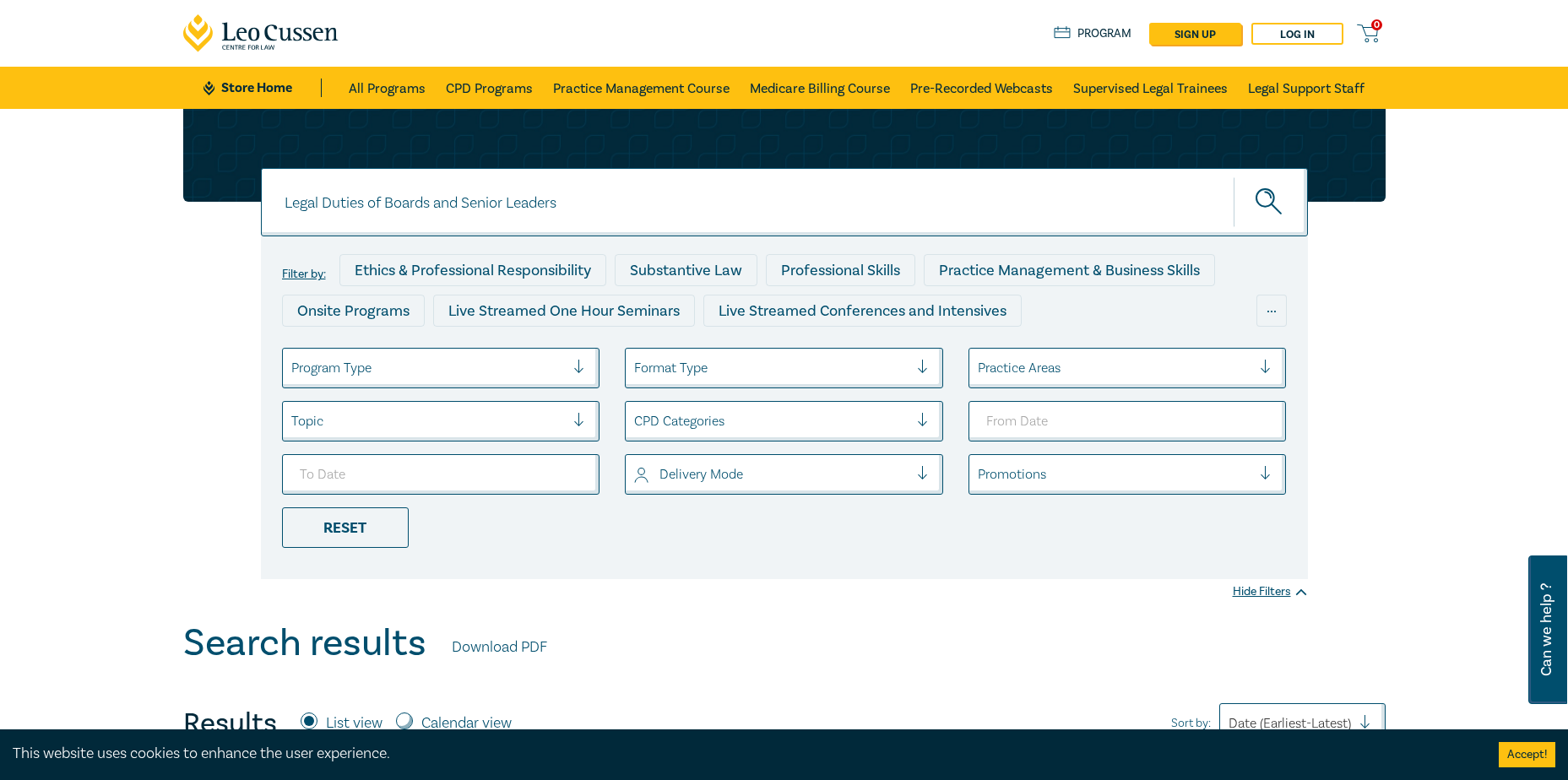 click at bounding box center (1271, 202) 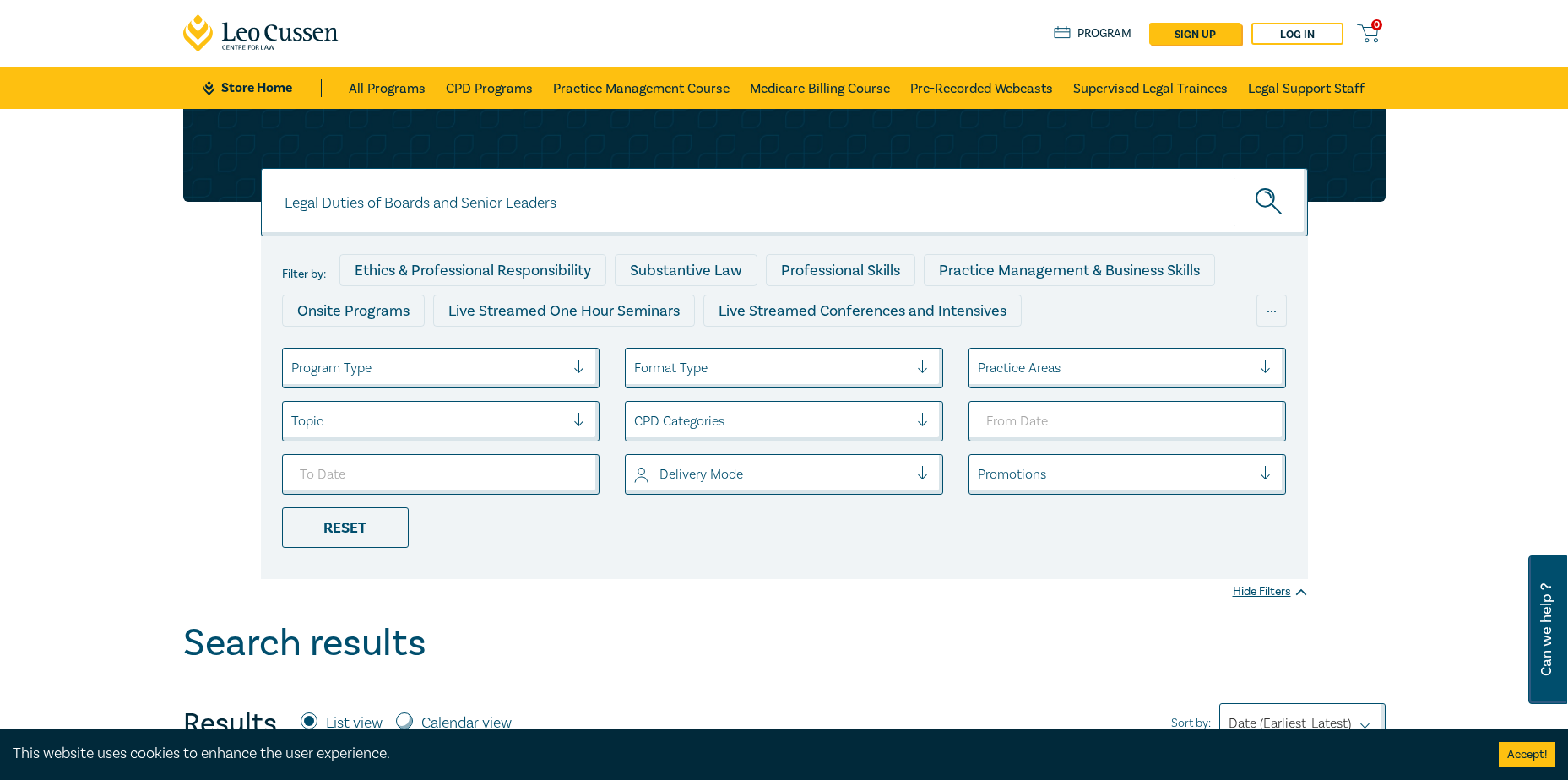 click on "Legal Duties of Boards and Senior Leaders" at bounding box center [784, 202] 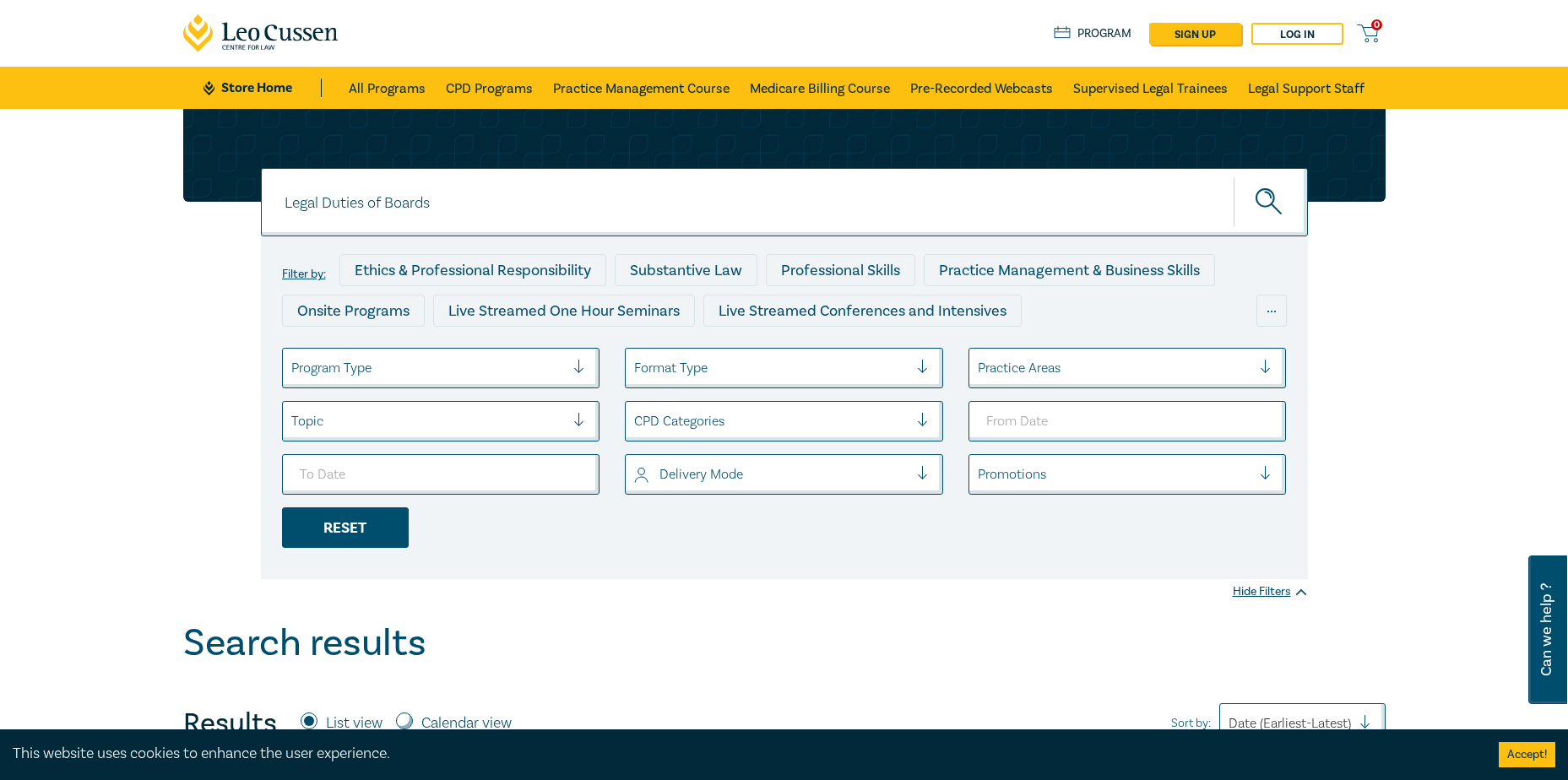 type on "Legal Duties of Boards" 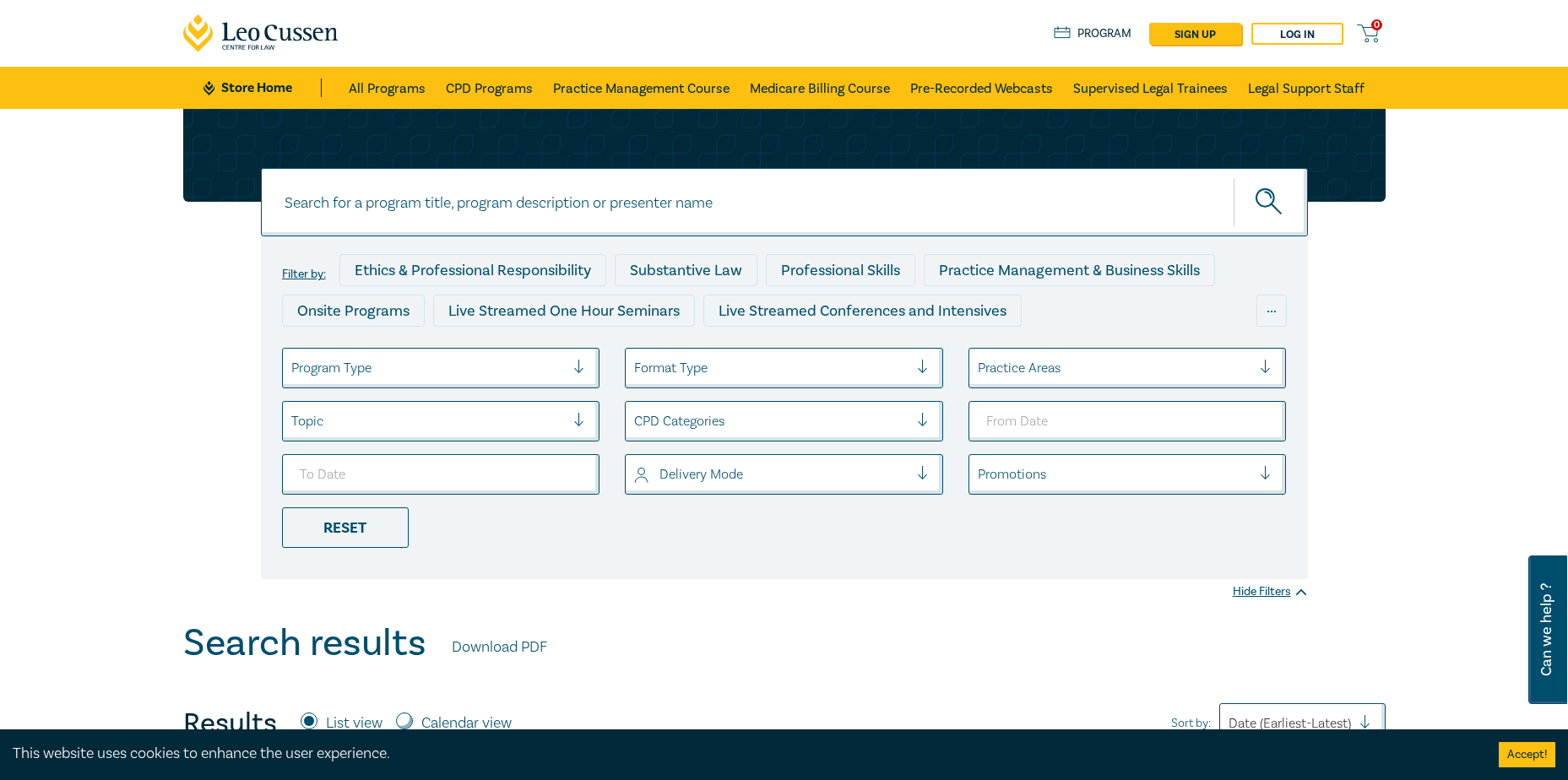 click 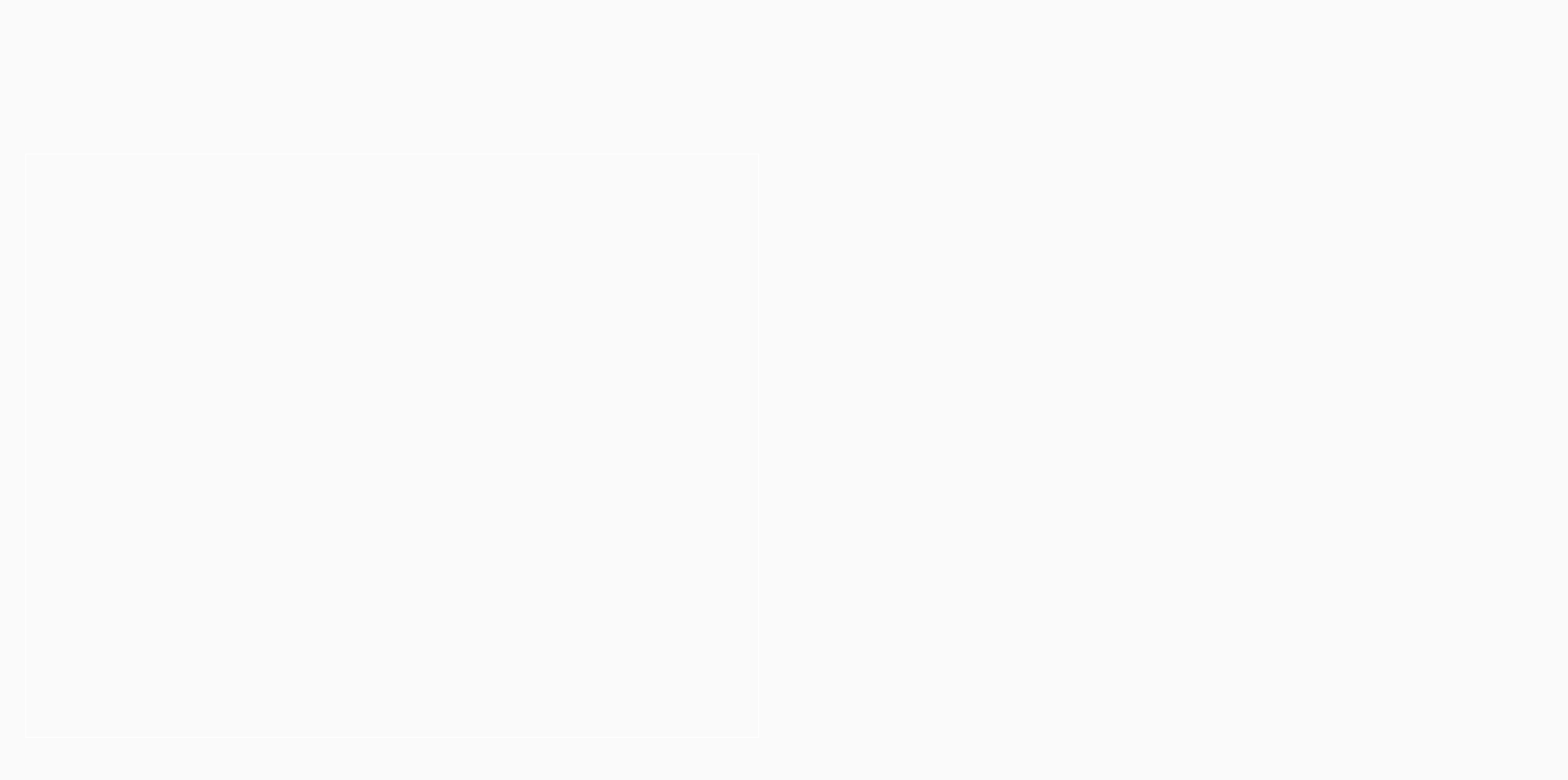 scroll, scrollTop: 0, scrollLeft: 0, axis: both 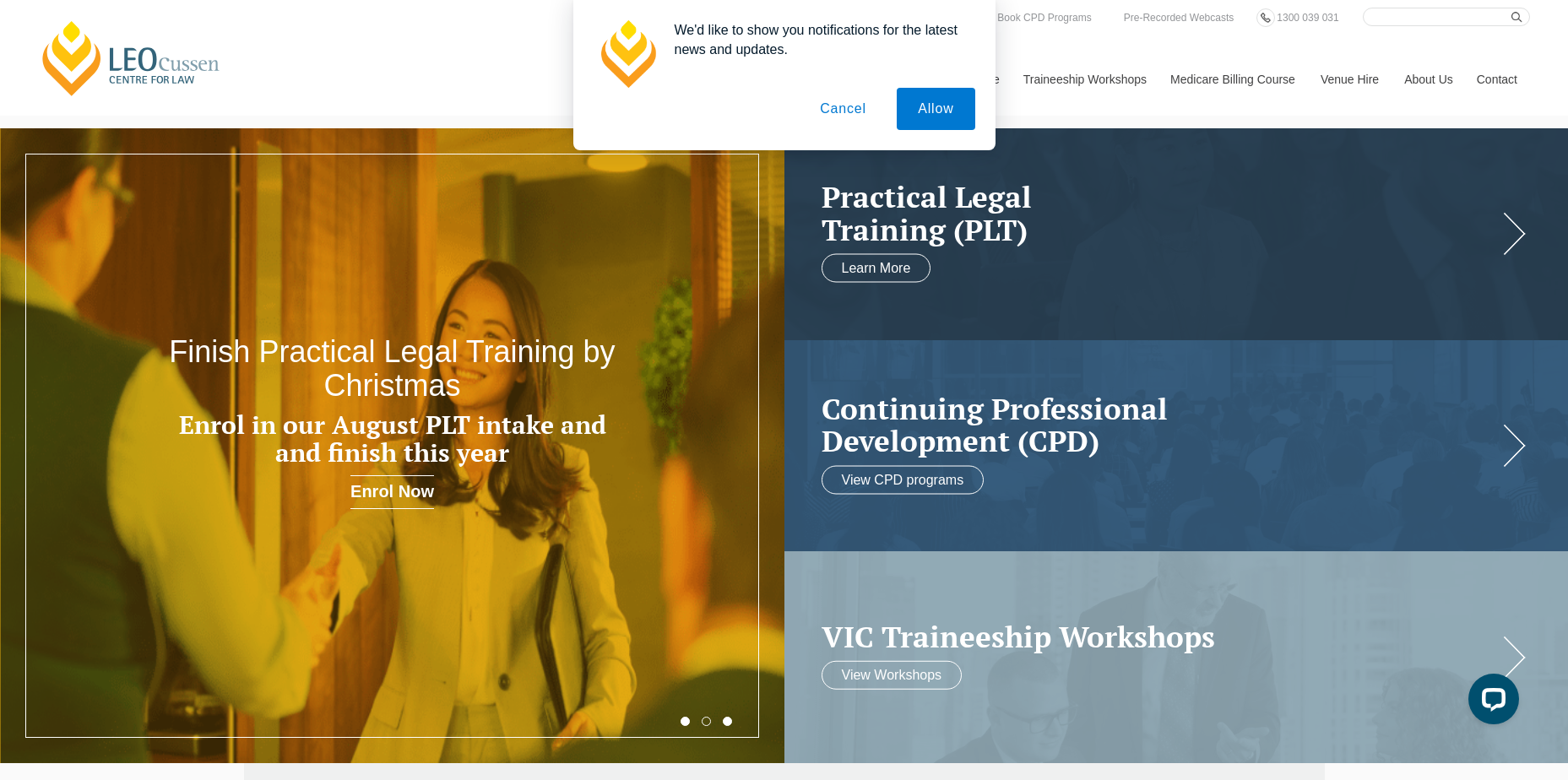 click on "Cancel" at bounding box center (843, 109) 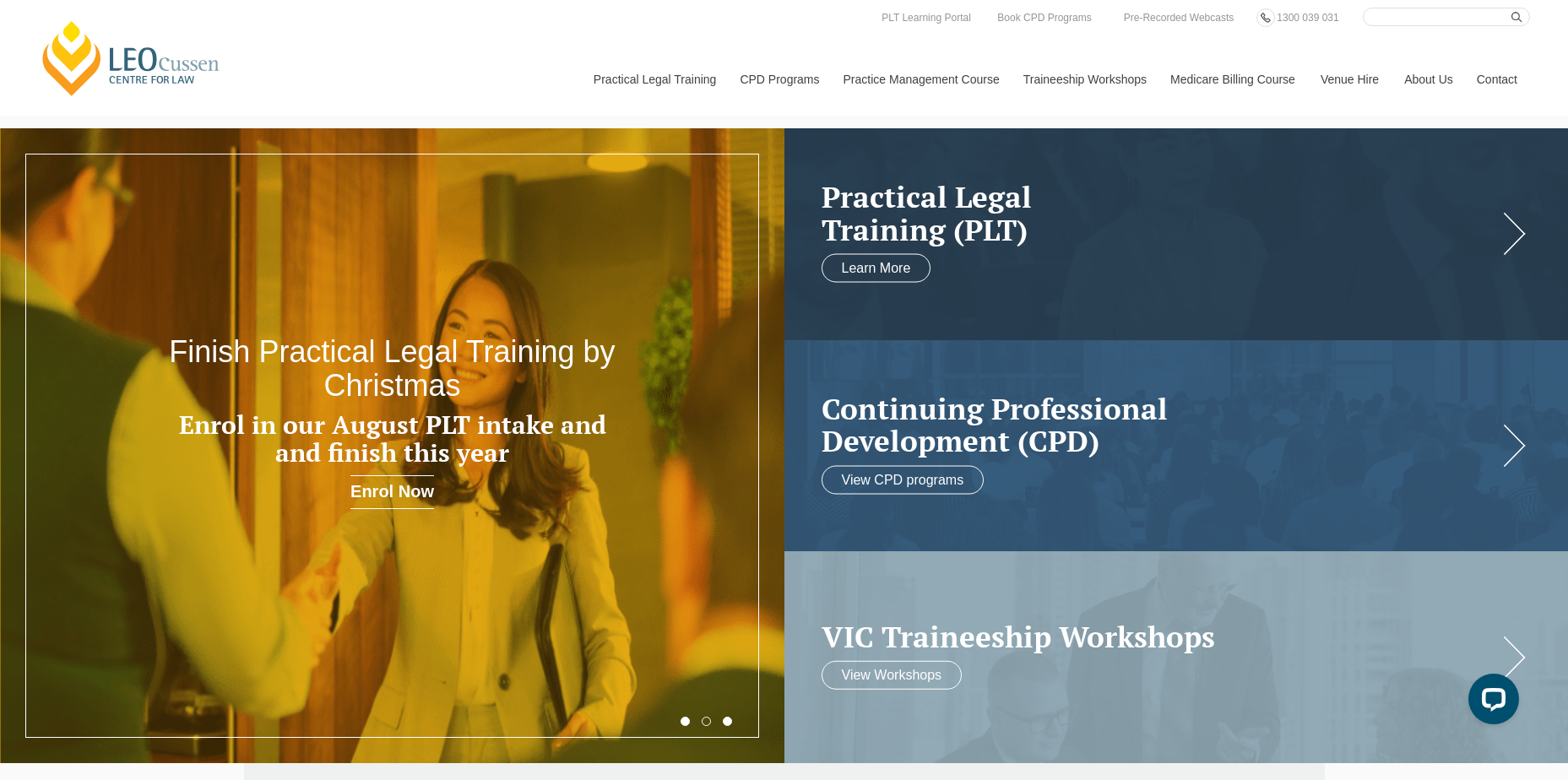 click on "Leo Cussen Centre for Law                             Search here               Practical Legal Training     Our Practical Legal Training Program     Program Dates & Fees   Chat with us   2025 PLT Program Guide   FAQs   International Students & Lawyers   Concurrent Study   Professional Placement   PLT Single Topics   Employers       Locations & Course Options     PLT VIC   PLT ACT   PLT WA   PLT QLD   PLT SA   PLT NSW       Virtual Internships   Enrol Now       CPD Programs     CPD Programs Overview     Victoria CPD Programs   National CPD Programs     By CPD Category     Substantive Law   Professional Skills   Ethics & Professional Responsibility   Practice Management & Business Skills               Continuing Professional Development (CPD) Courses     By Practice Area of Law     Criminal   Wills, Trusts & Succession Planning   Tax   Litigation & Advocacy   Ethics   Corporate   View All       By Type     Workshops   Conferences   Seminars   Intensives   Online Intensives           About Our CPD Courses" at bounding box center (784, 62) 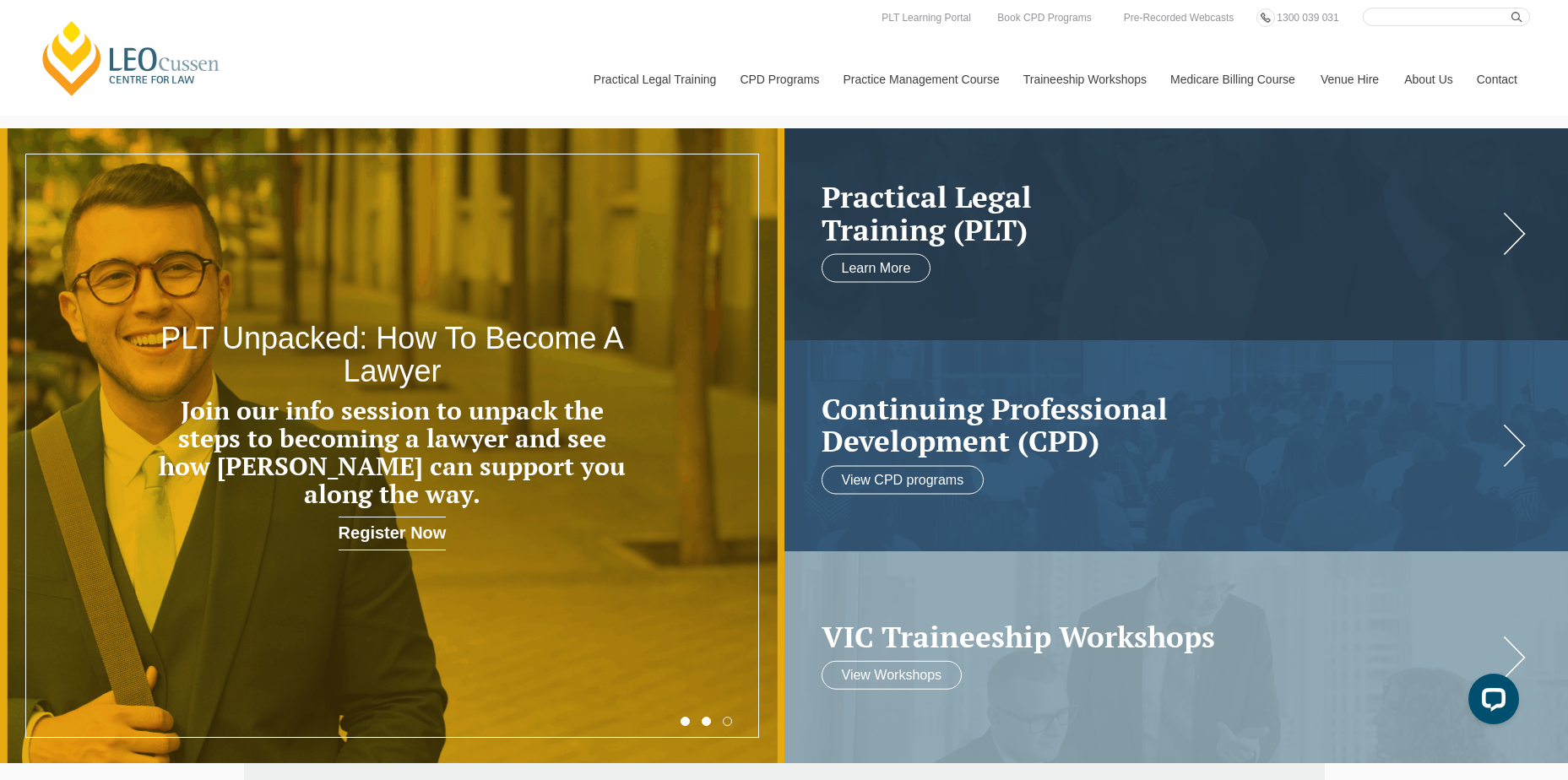 click on "Search here" at bounding box center (1446, 17) 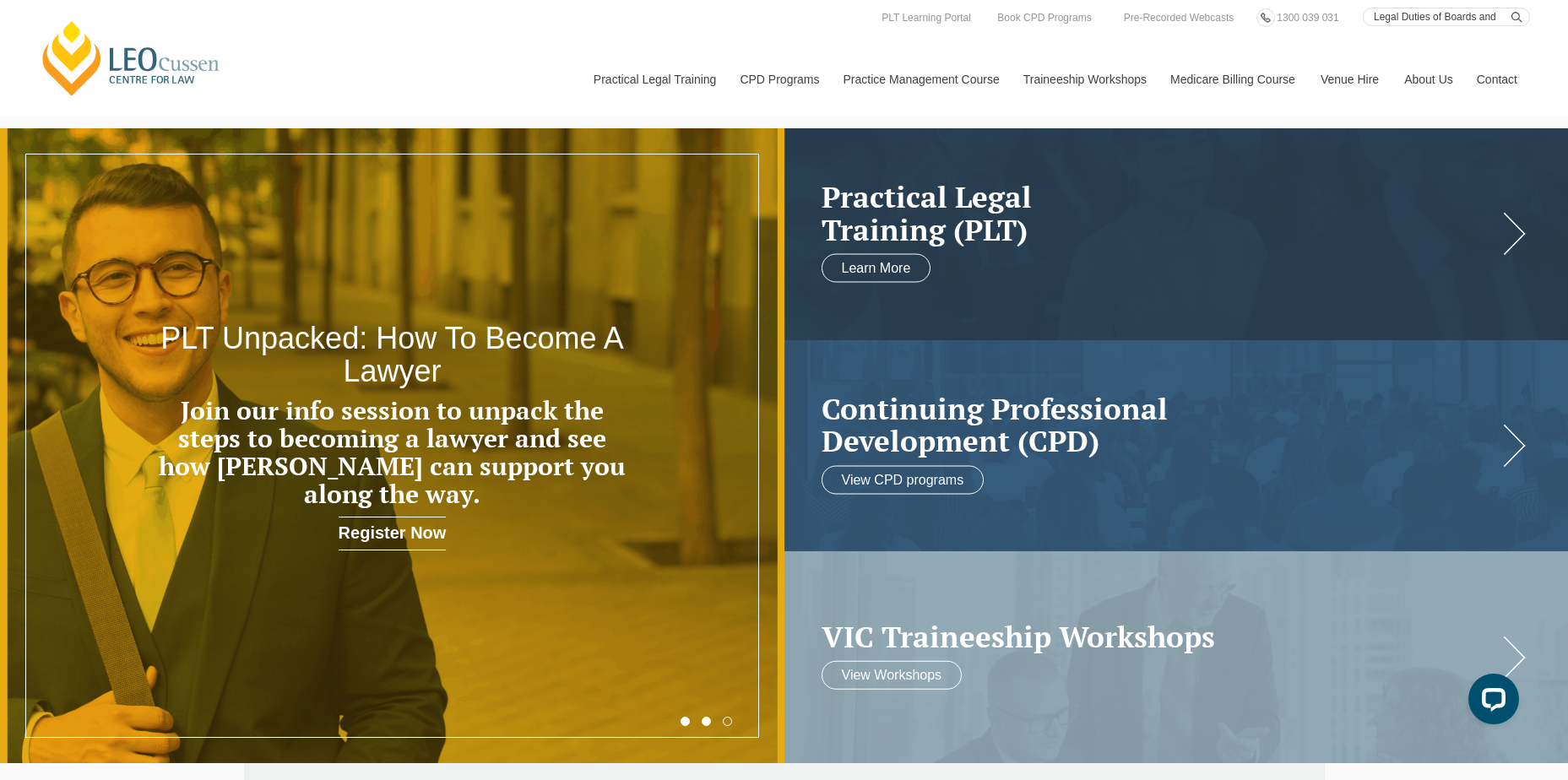 scroll, scrollTop: 0, scrollLeft: 68, axis: horizontal 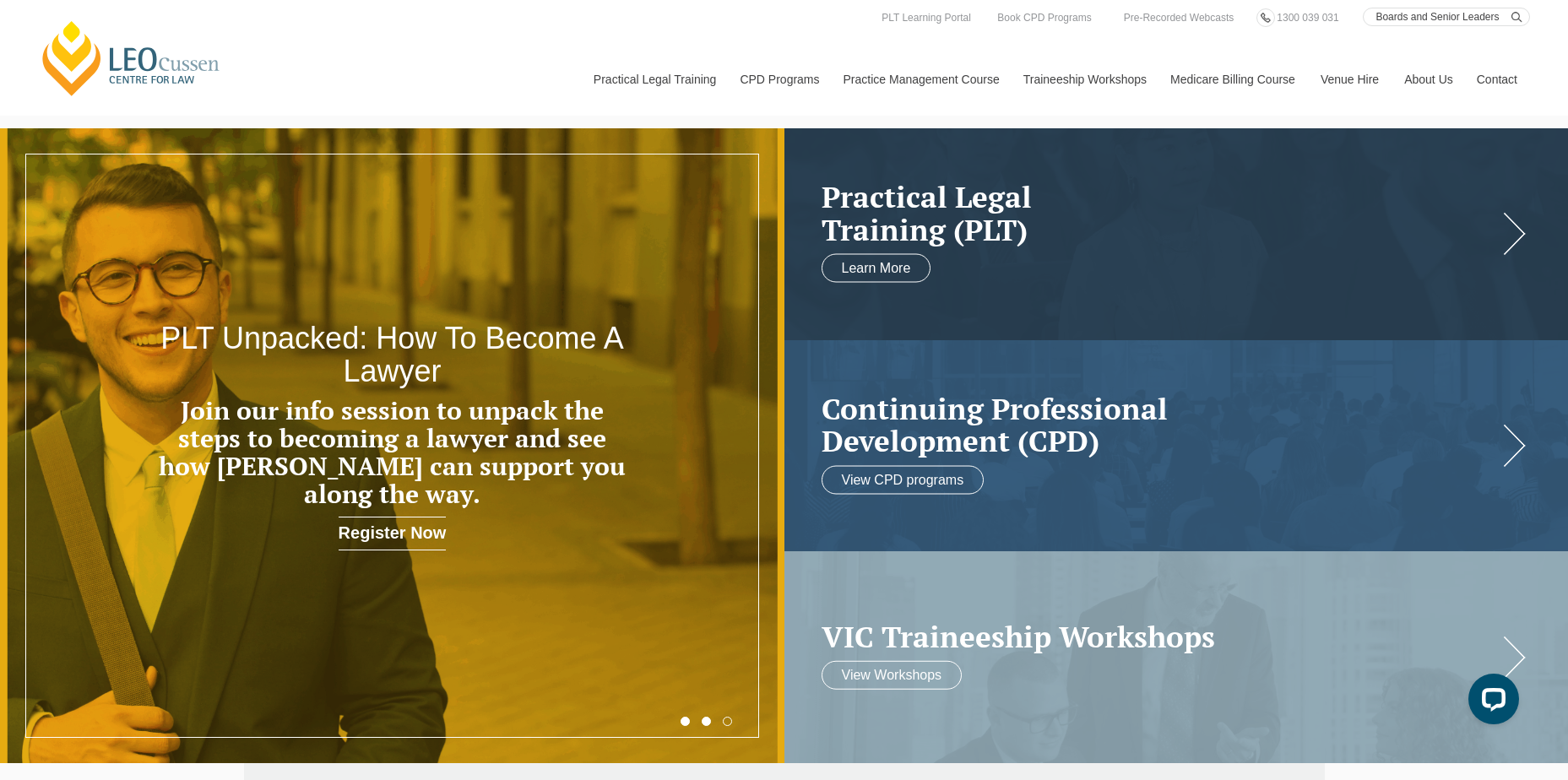 type on "Legal Duties of Boards and Senior Leaders" 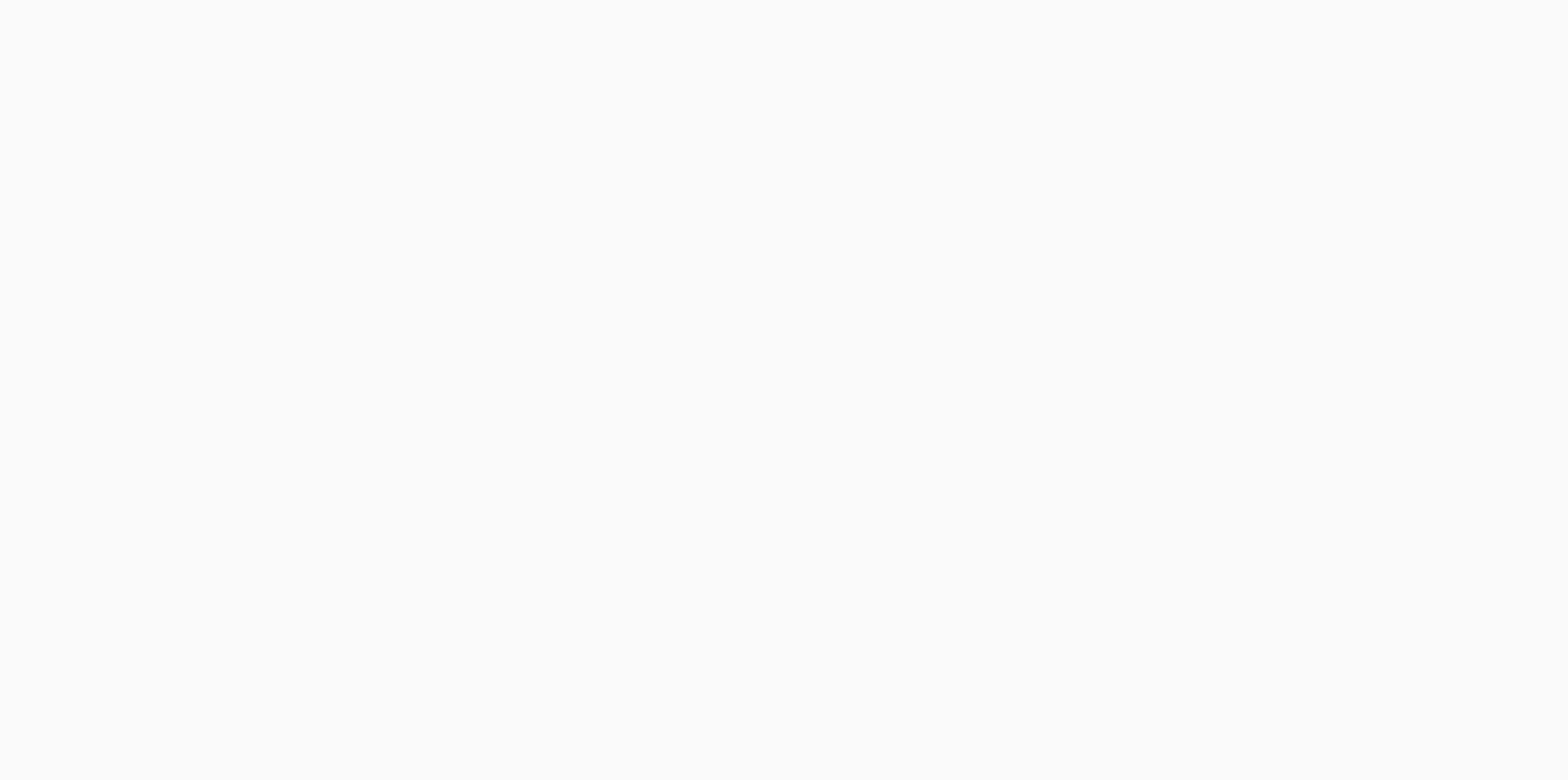 scroll, scrollTop: 0, scrollLeft: 0, axis: both 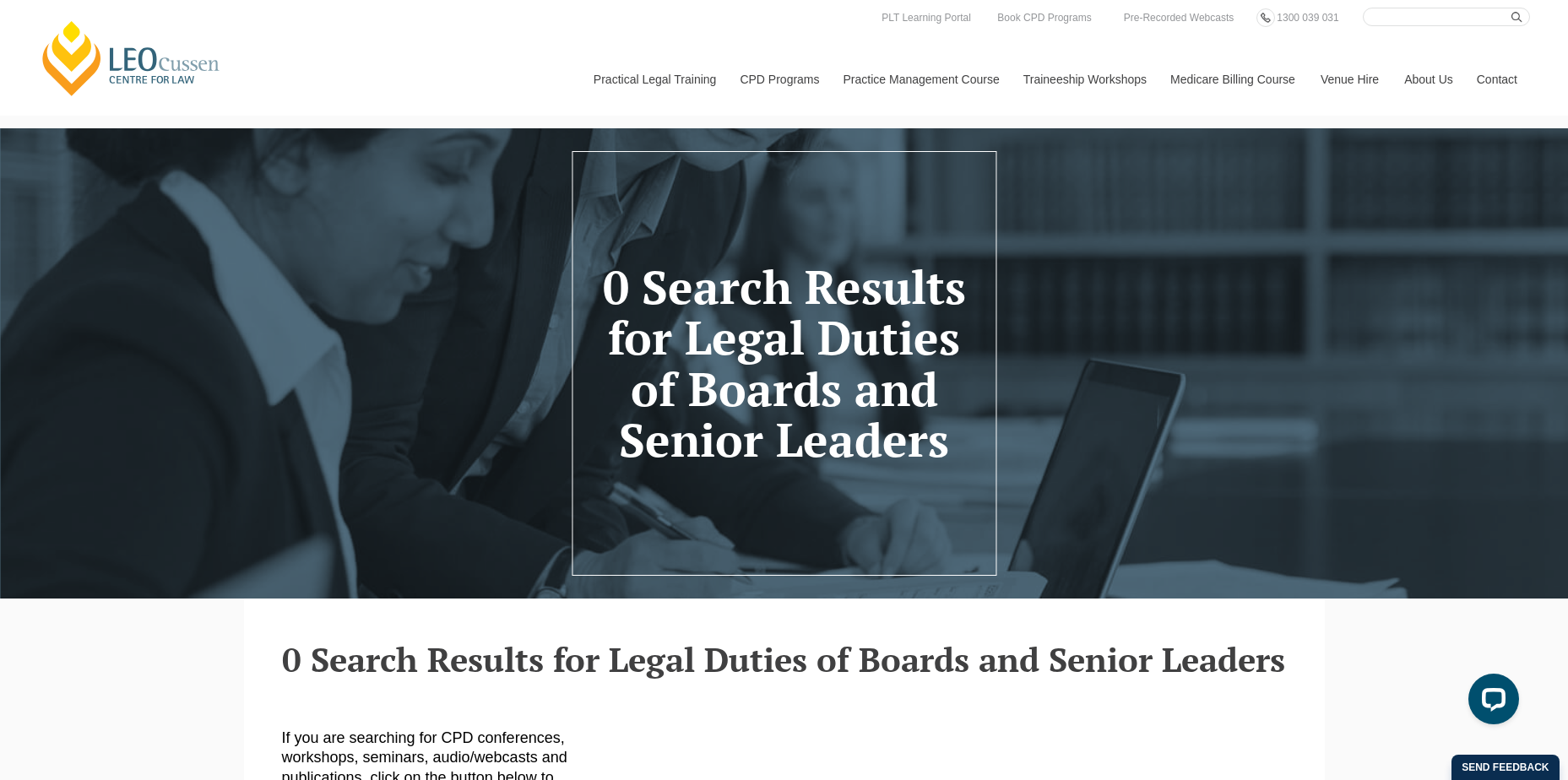 click on "Search here" at bounding box center (1446, 17) 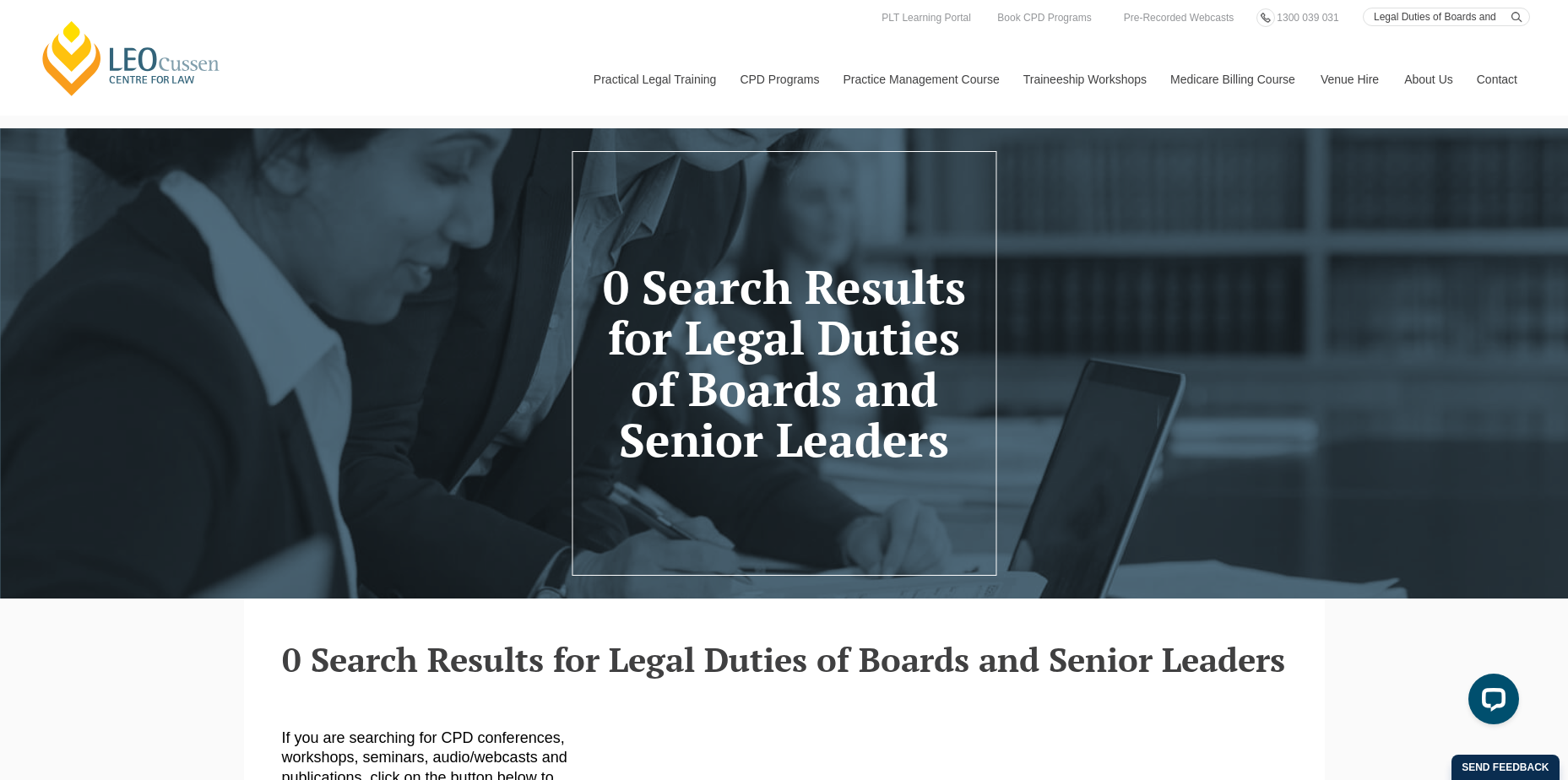scroll, scrollTop: 0, scrollLeft: 68, axis: horizontal 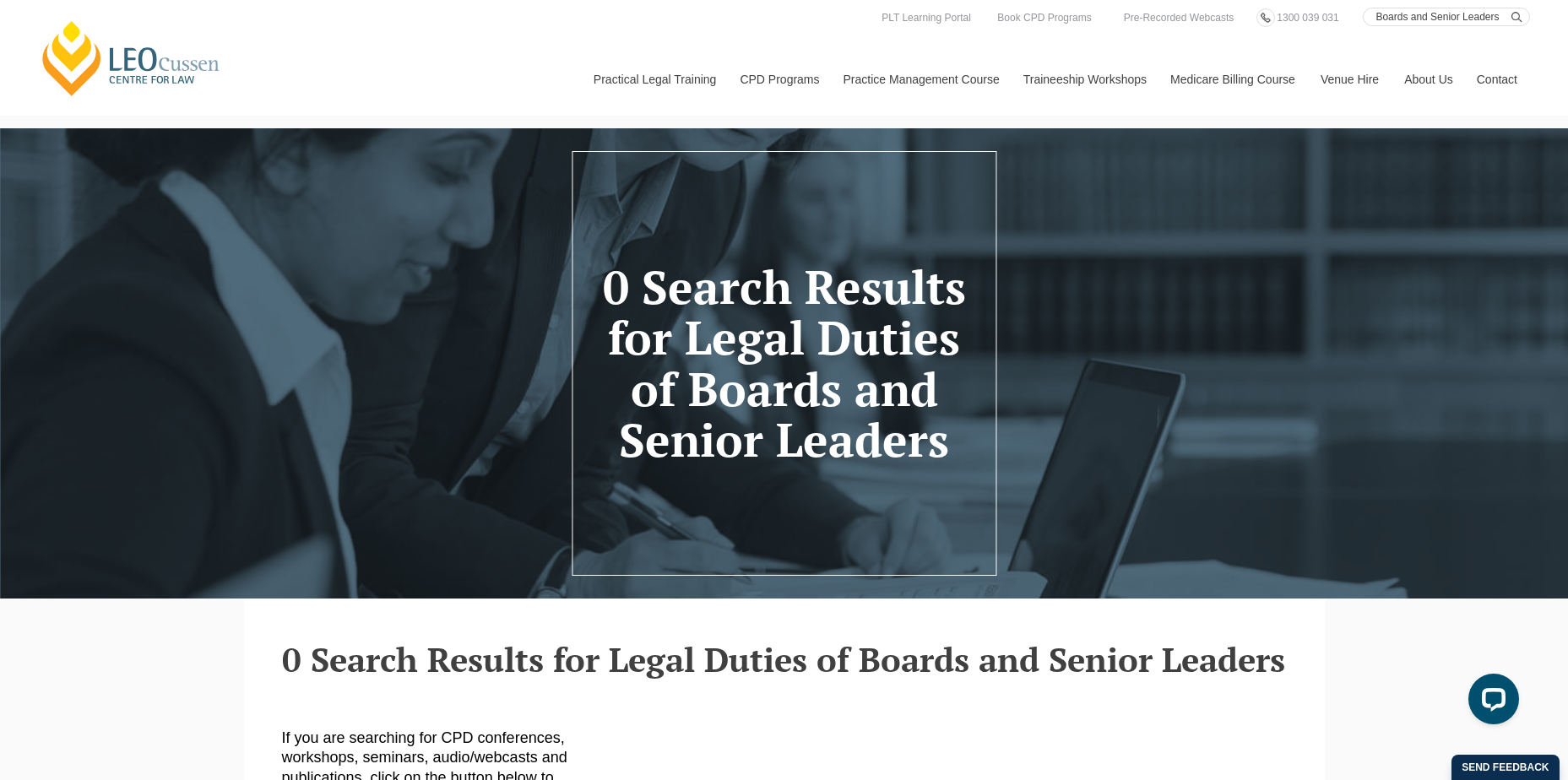 click on "Legal Duties of Boards and Senior Leaders" at bounding box center (1446, 17) 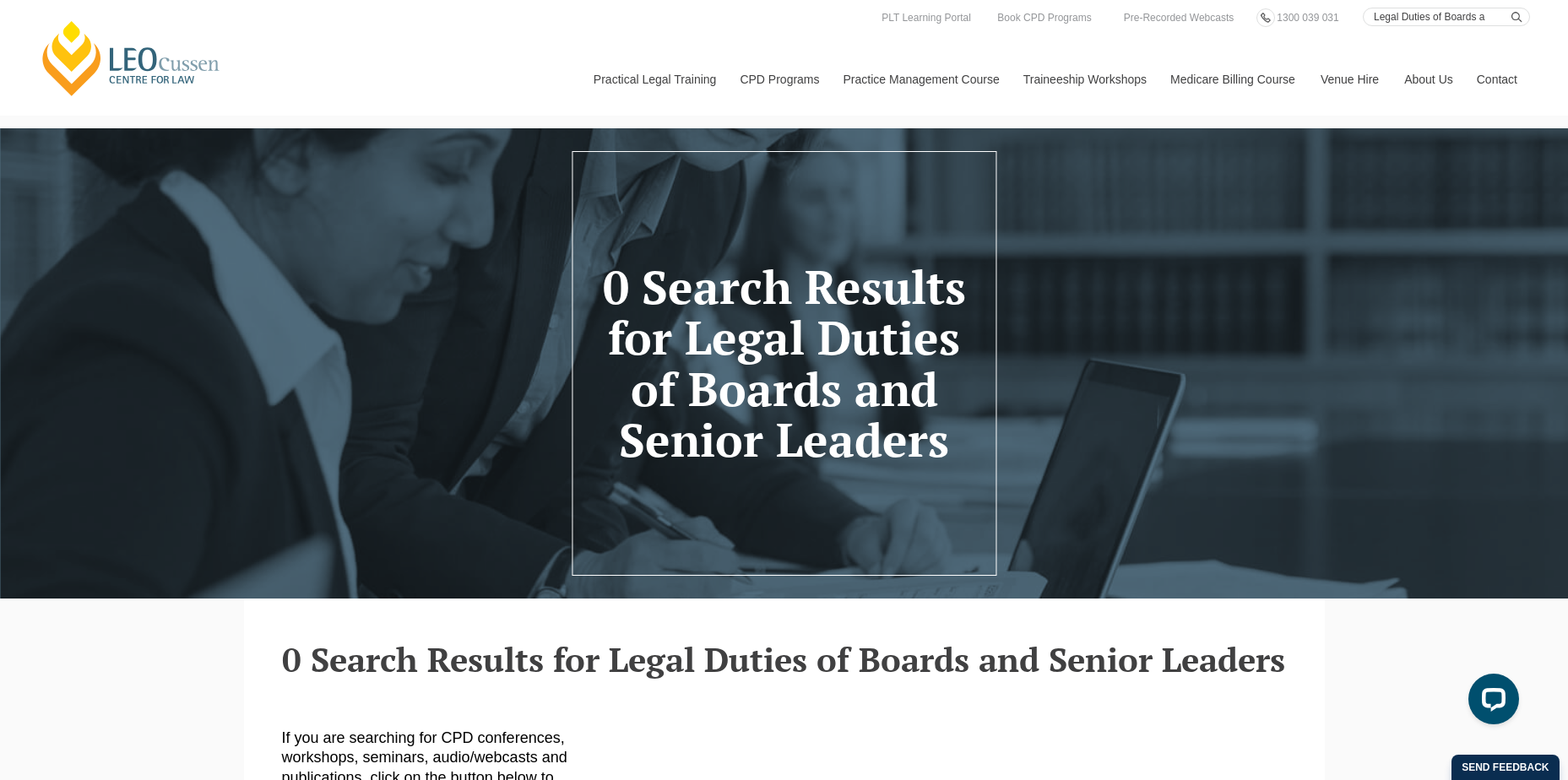 scroll, scrollTop: 0, scrollLeft: 0, axis: both 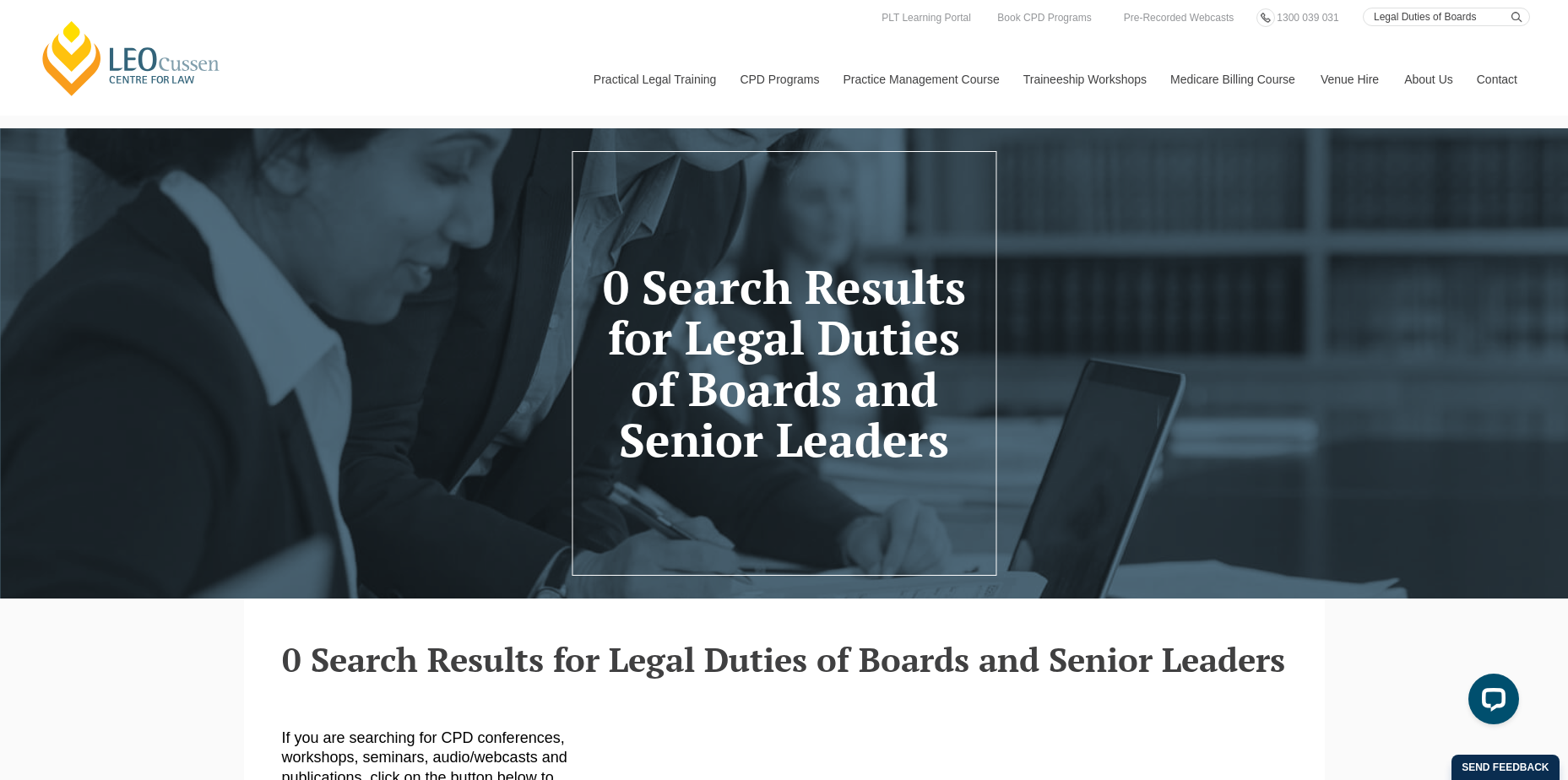 type on "Legal Duties of Boards" 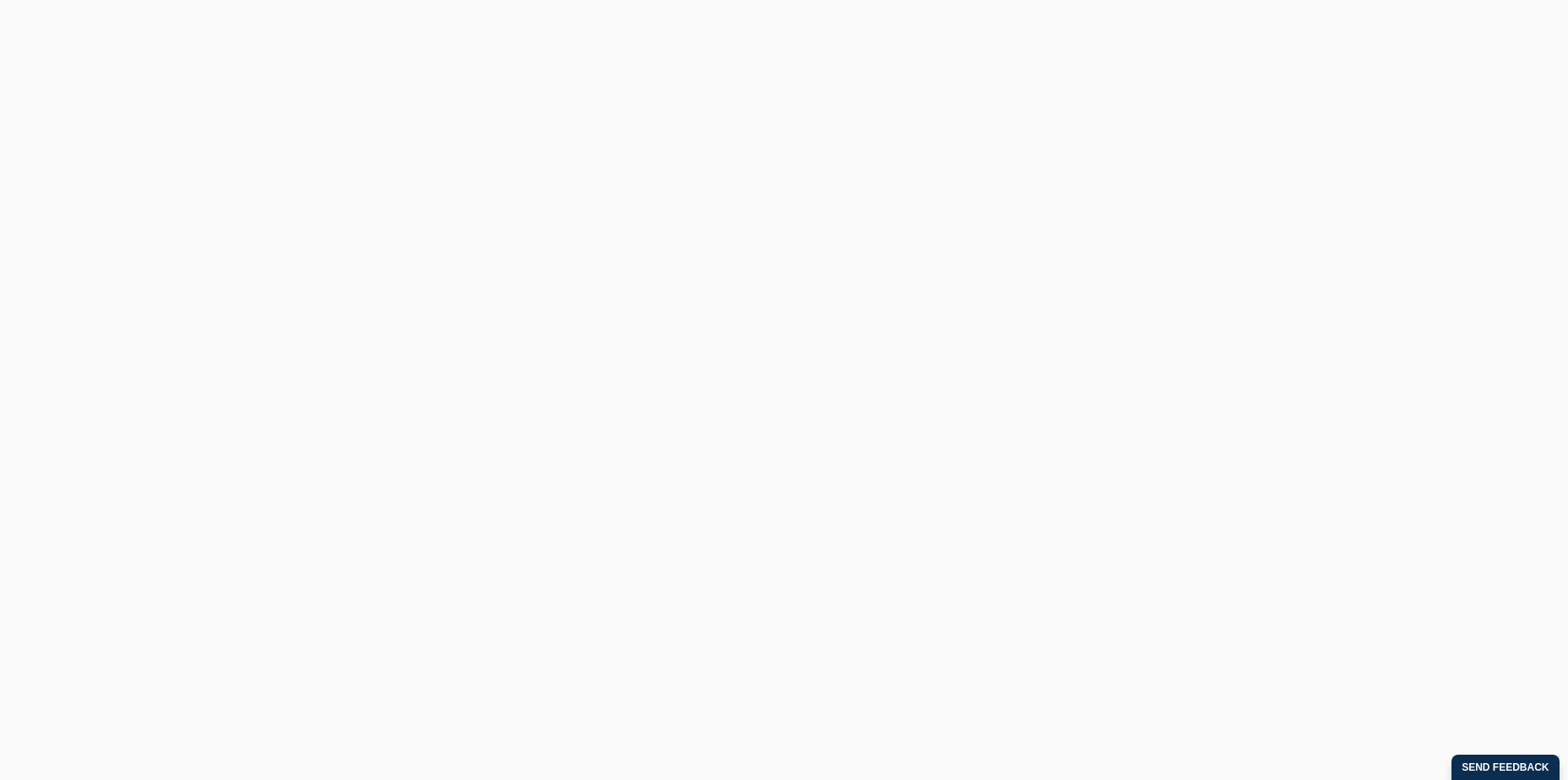 scroll, scrollTop: 0, scrollLeft: 0, axis: both 